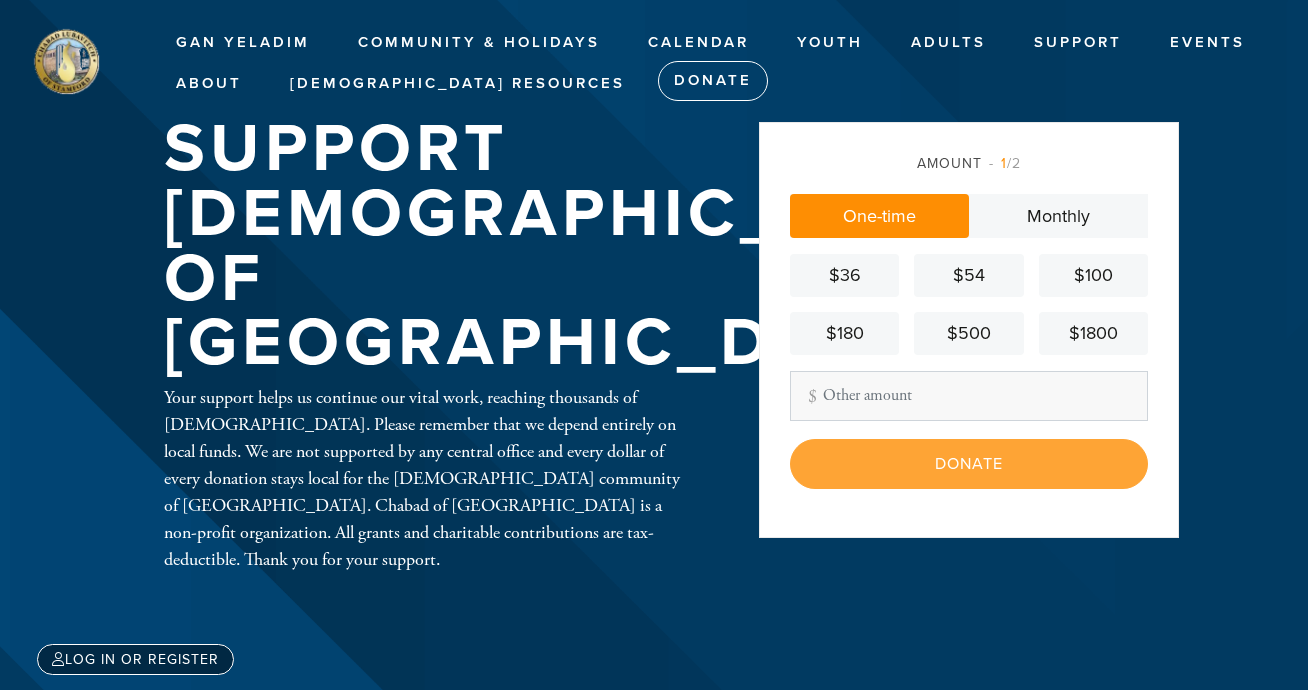 scroll, scrollTop: 0, scrollLeft: 0, axis: both 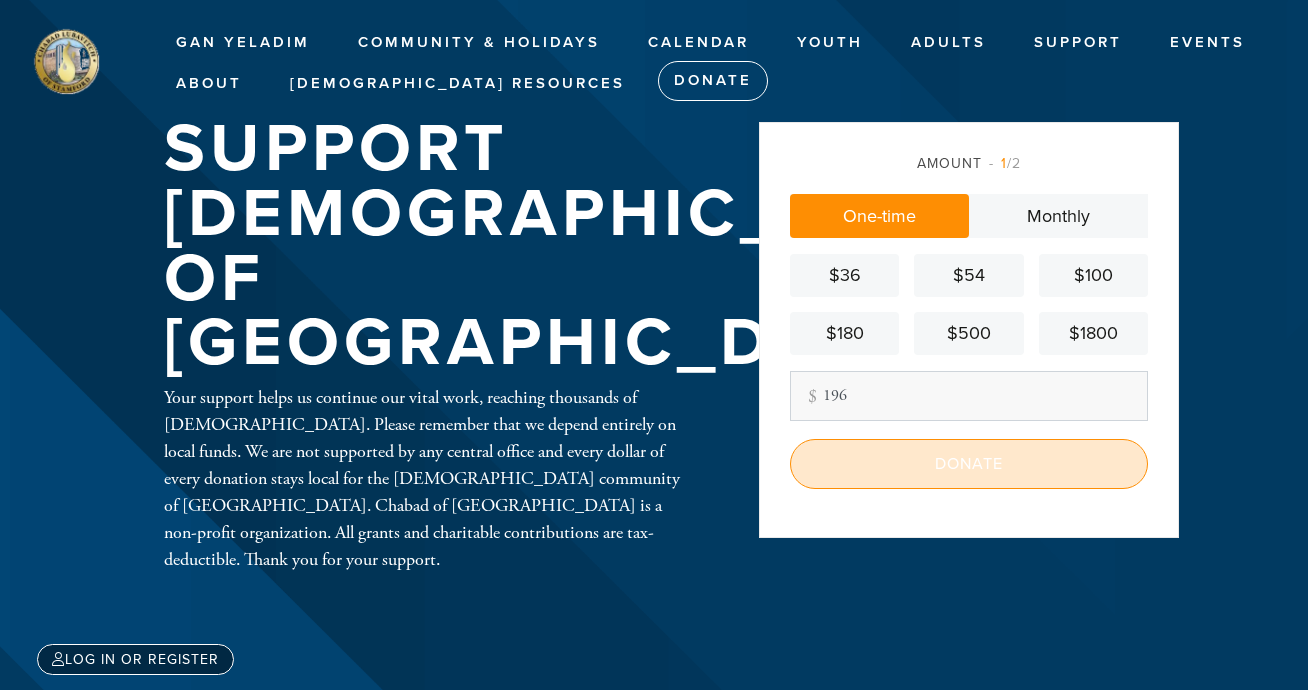 type on "196" 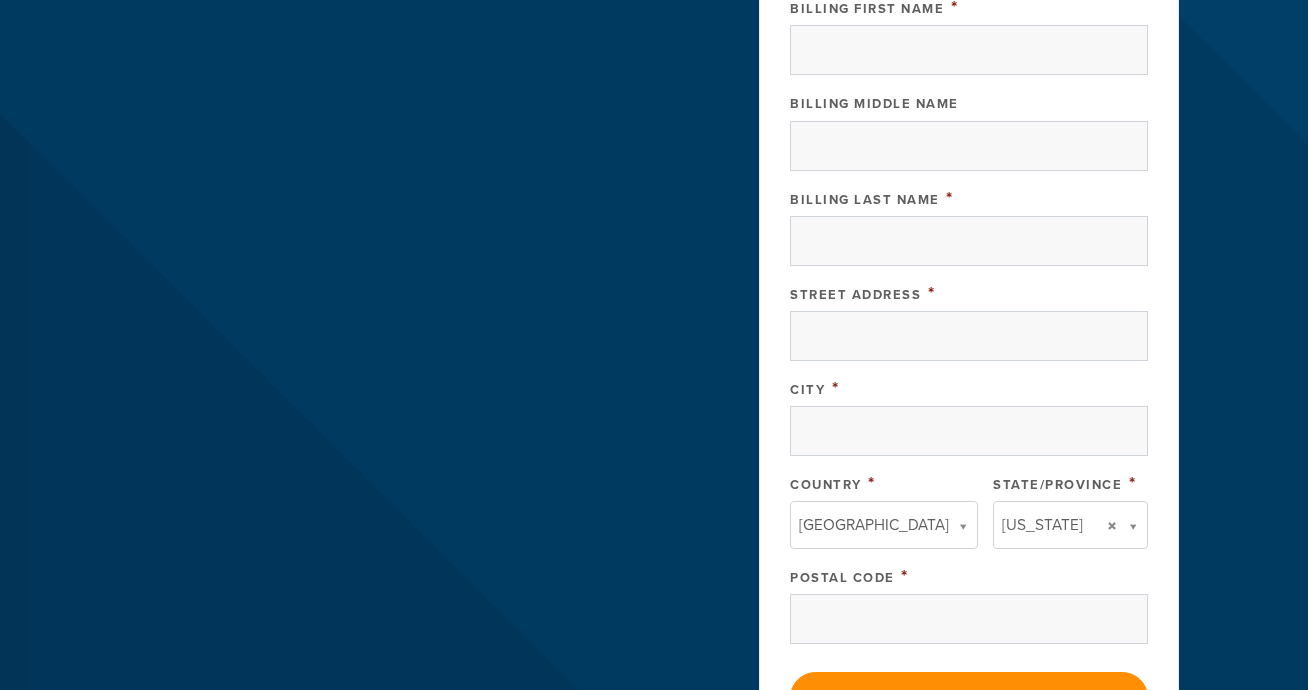 scroll, scrollTop: 938, scrollLeft: 0, axis: vertical 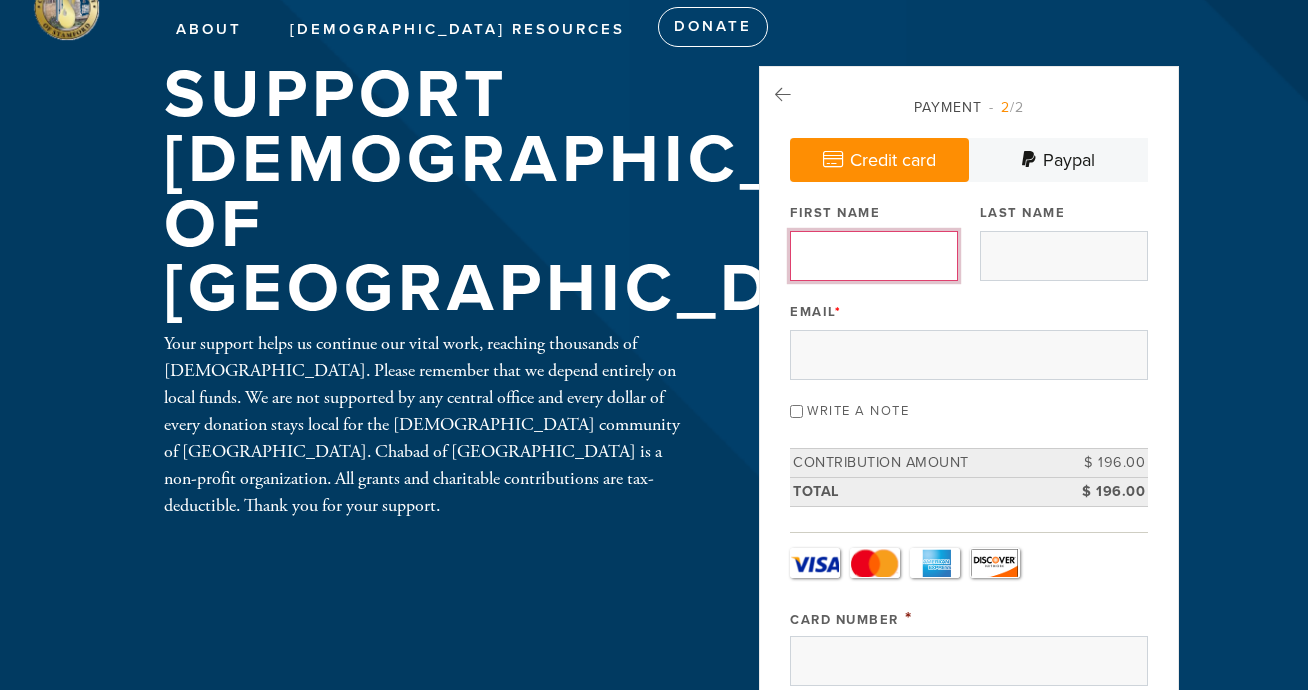 click on "First Name" at bounding box center [874, 256] 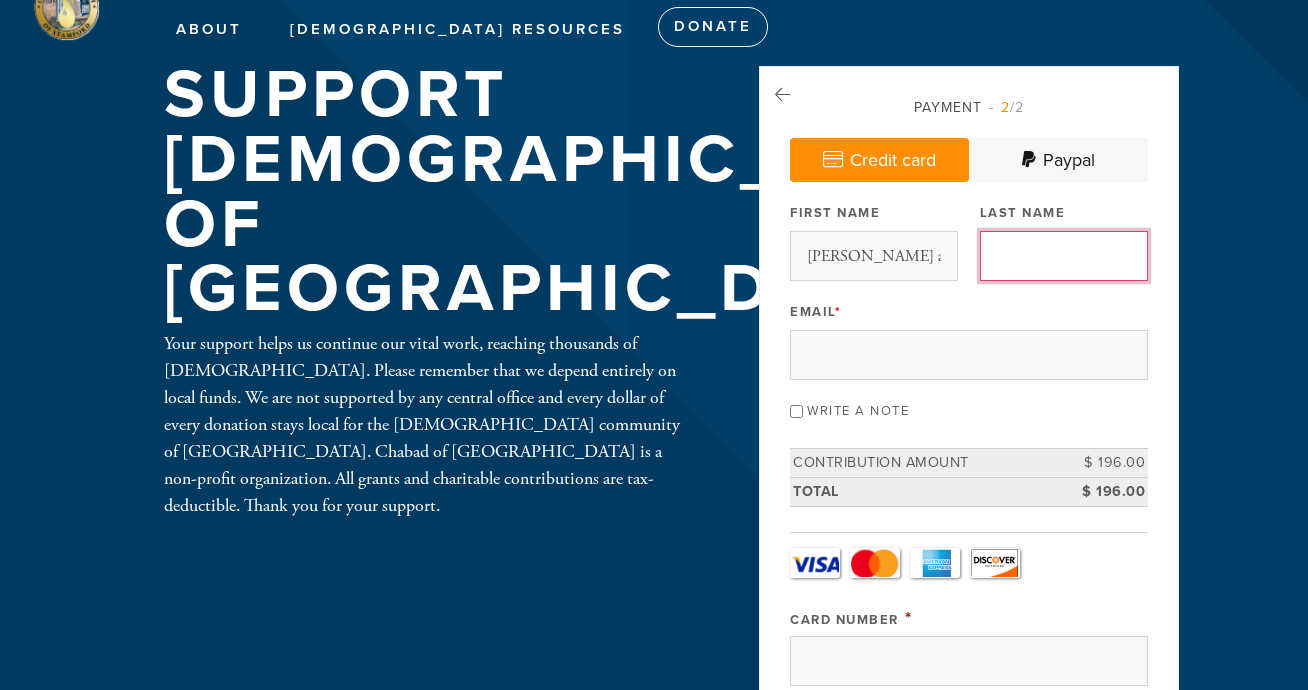 type on "[PERSON_NAME]" 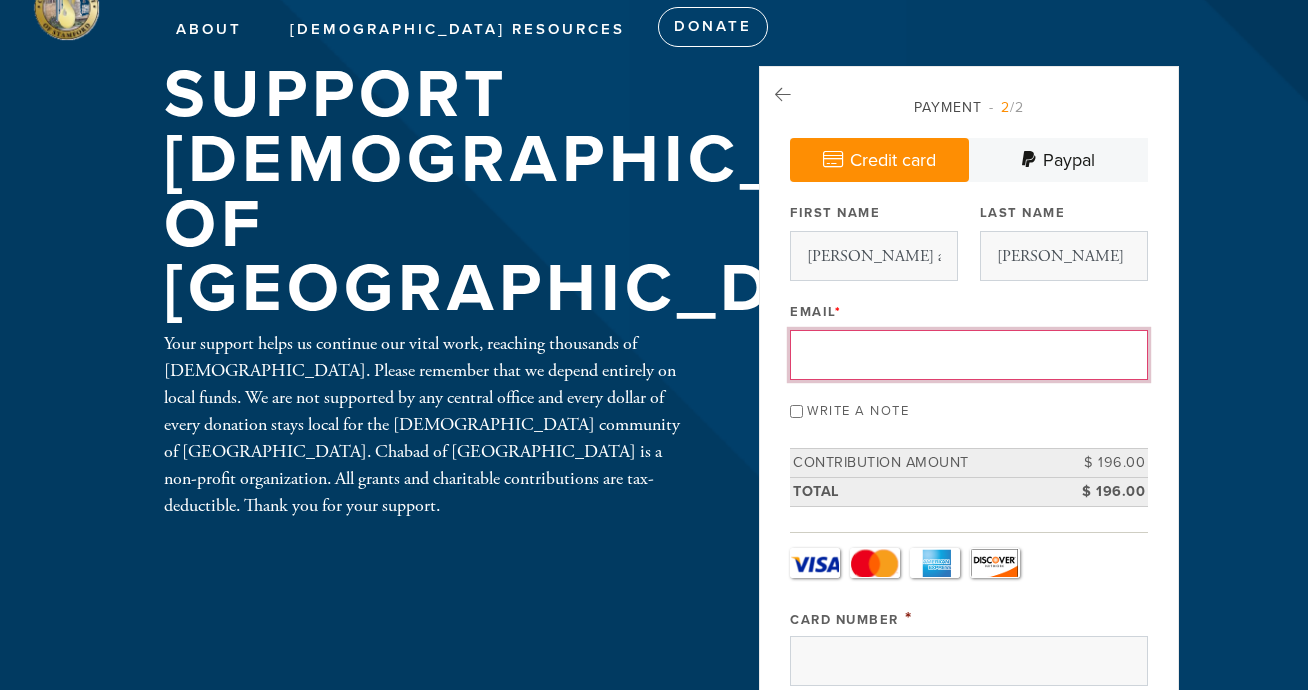 type on "[EMAIL_ADDRESS][DOMAIN_NAME]" 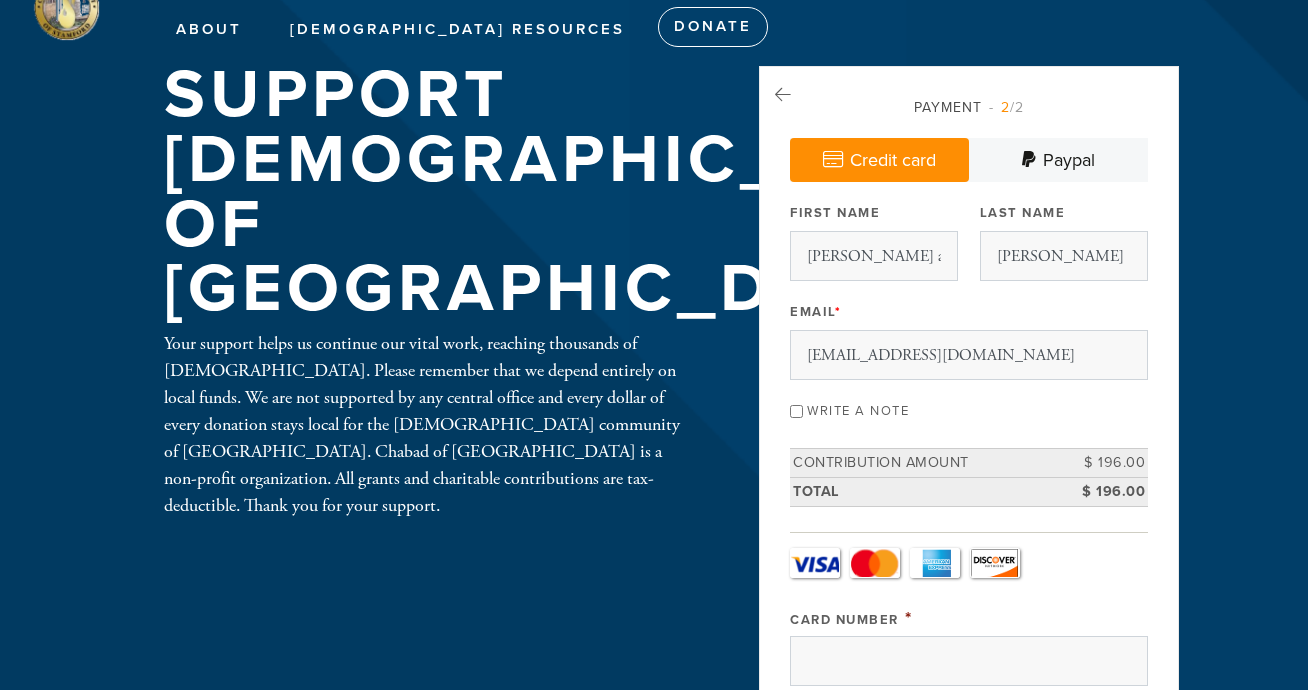 click on "Write a note" at bounding box center [796, 411] 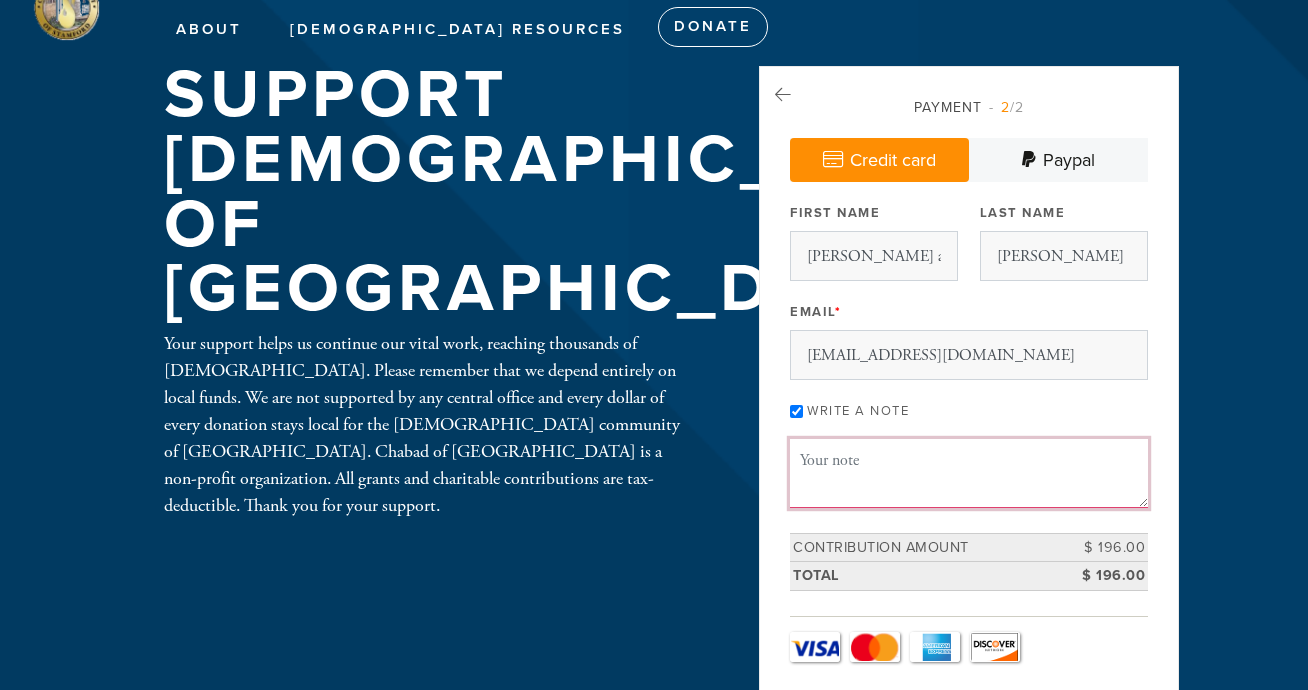 click on "Message or dedication" at bounding box center [969, 473] 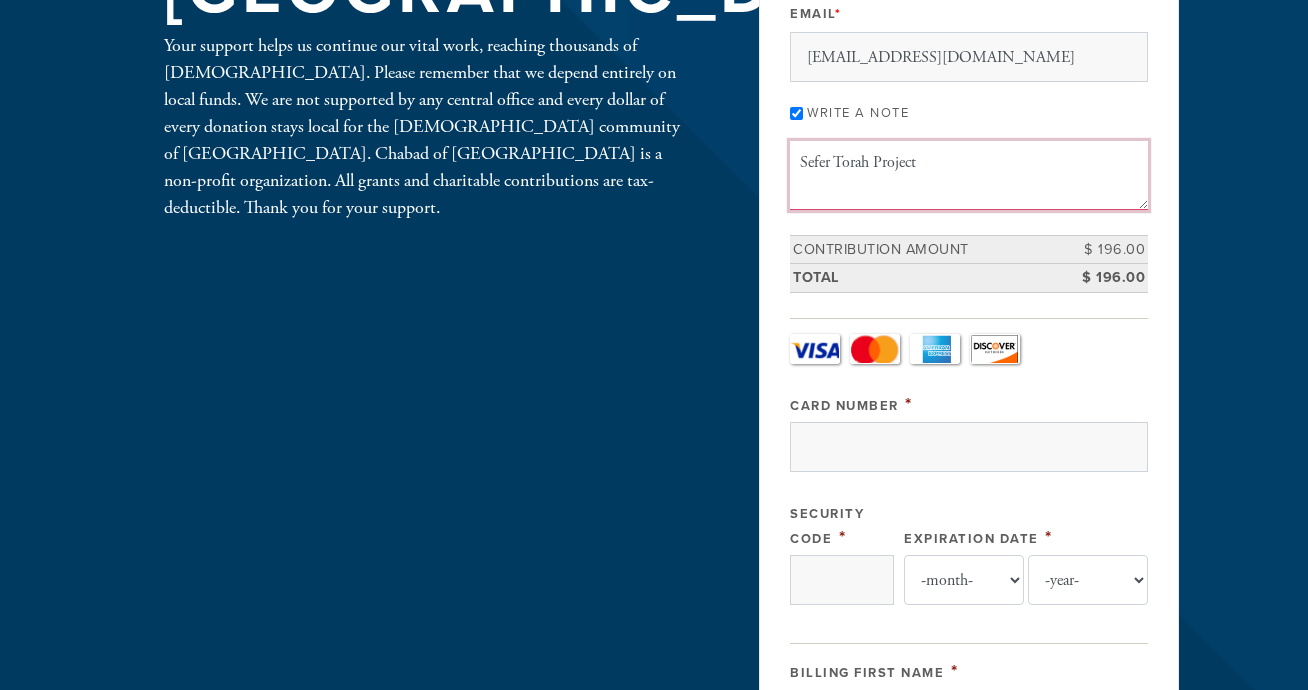 scroll, scrollTop: 362, scrollLeft: 0, axis: vertical 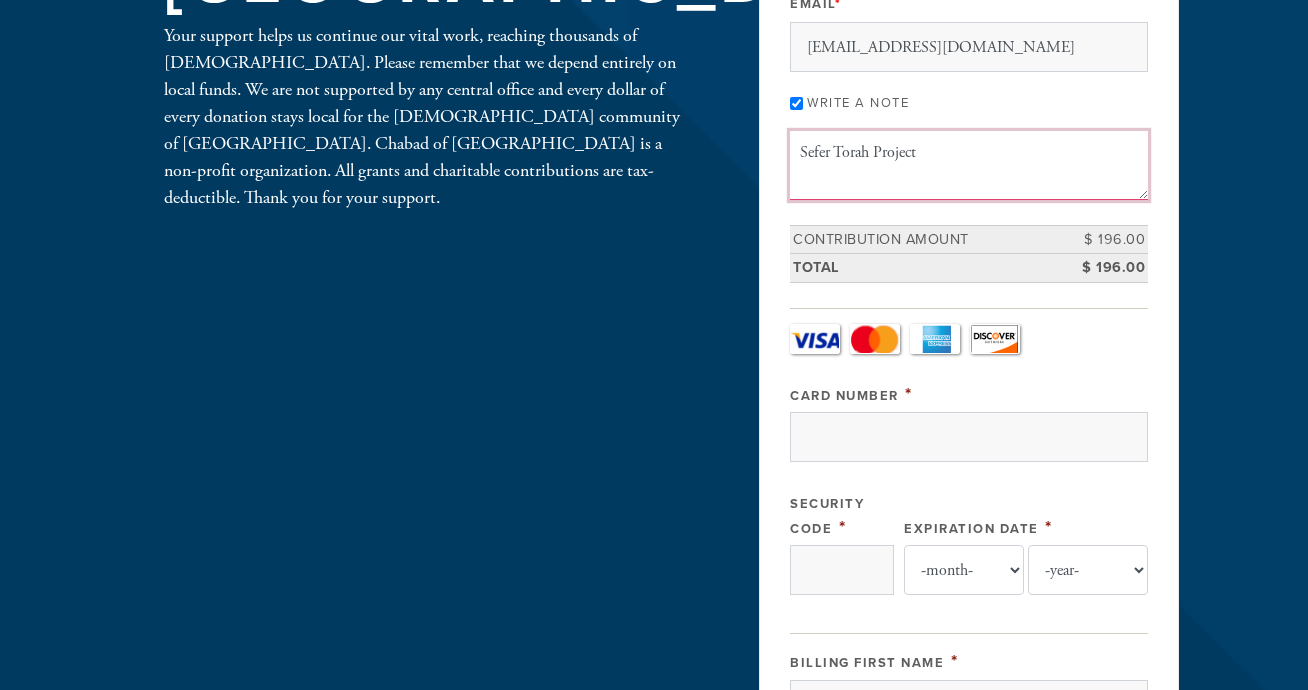 type on "Sefer Torah Project" 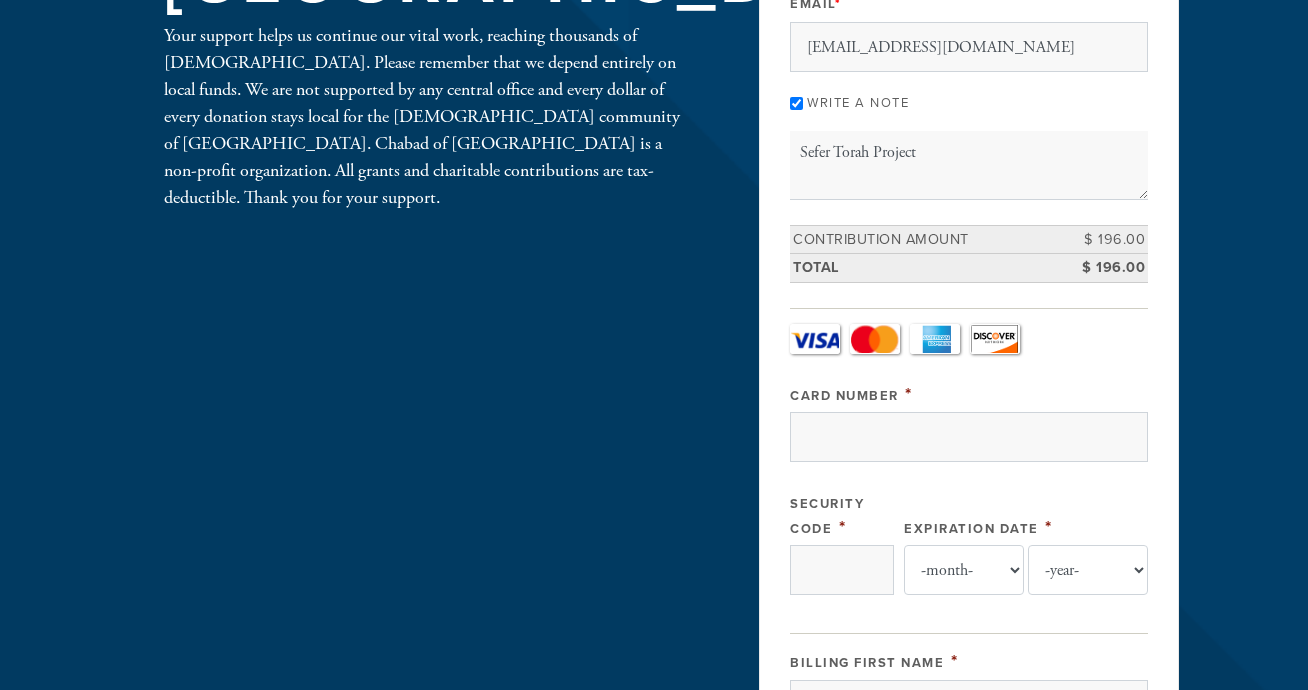 click on "Visa" at bounding box center [815, 339] 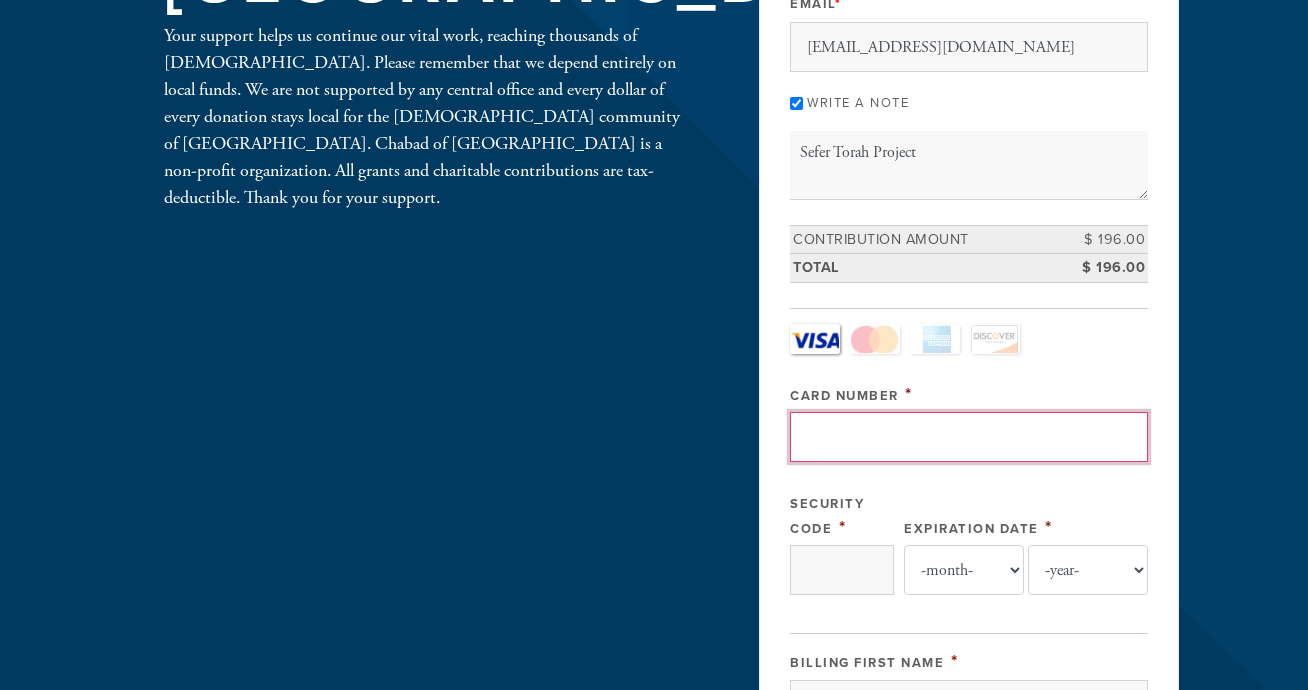 click on "Card Number" at bounding box center (969, 437) 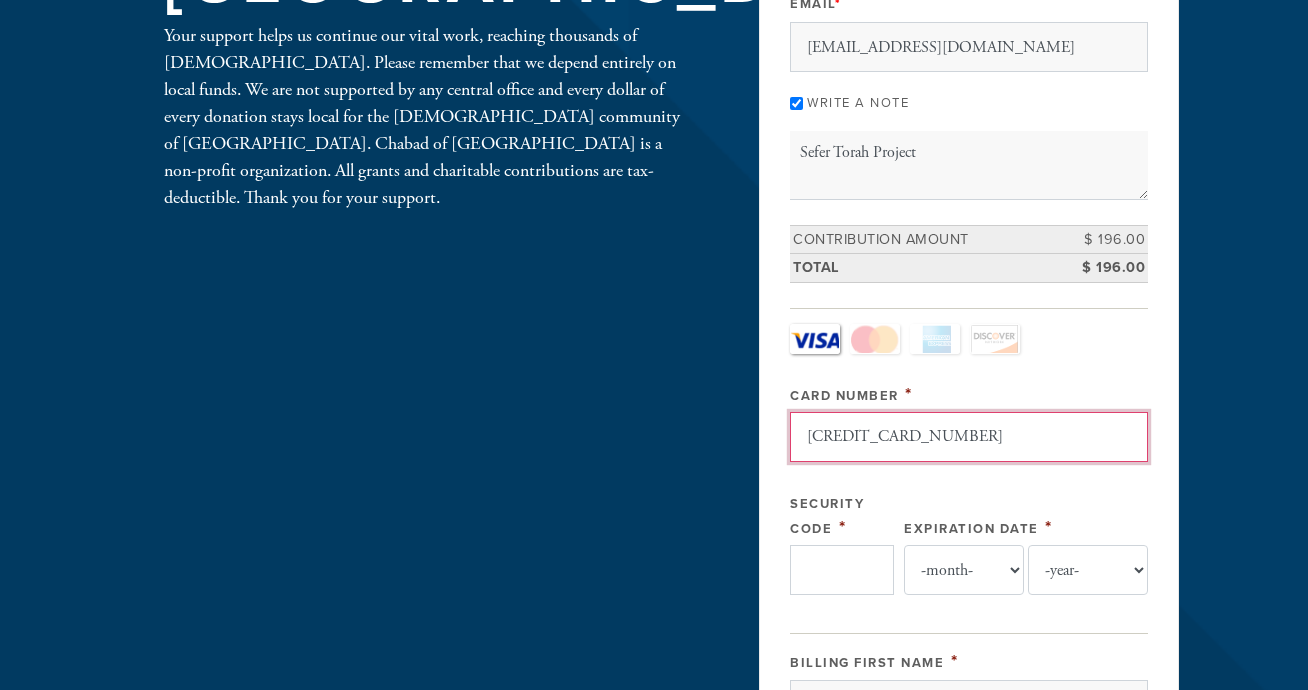 type on "[CREDIT_CARD_NUMBER]" 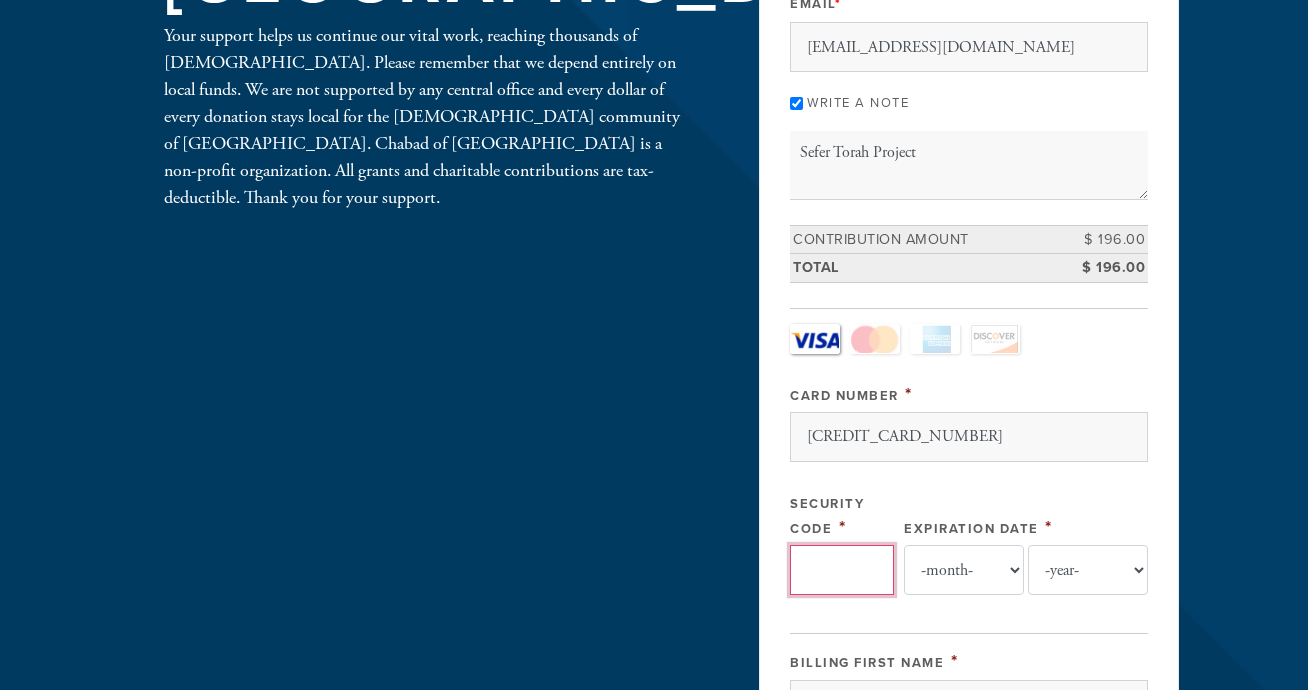 click on "Security Code" at bounding box center [842, 570] 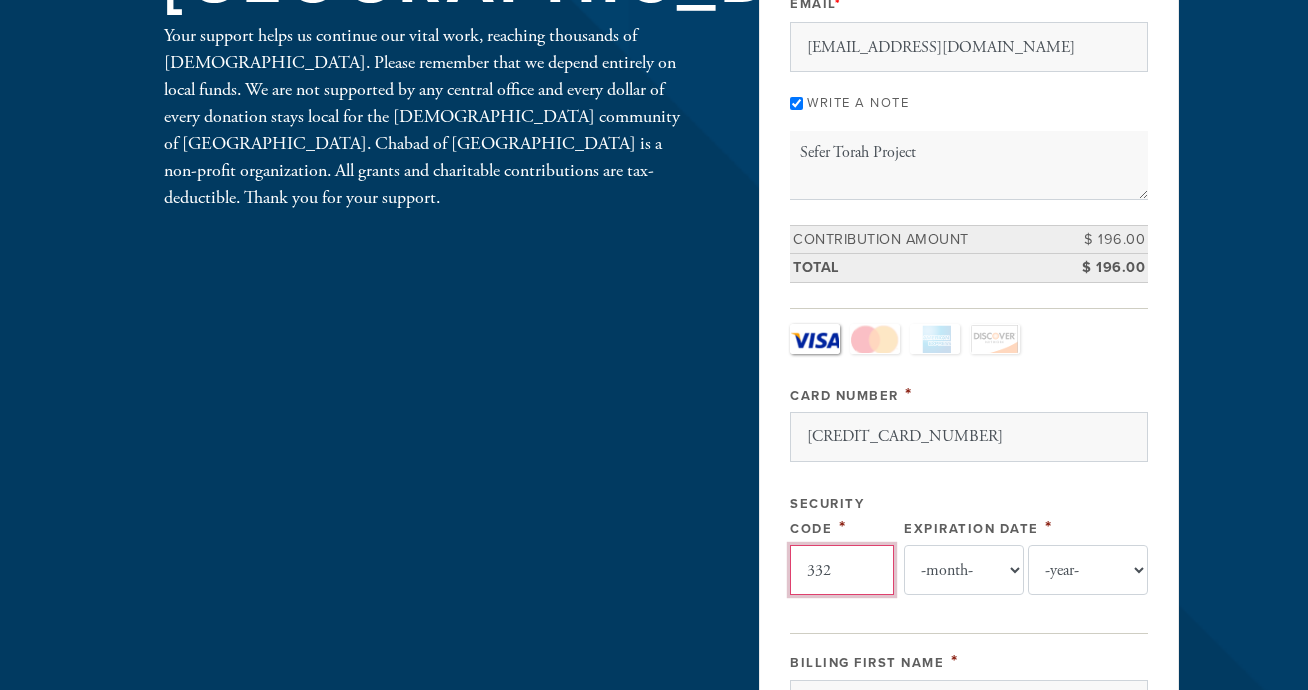 type on "332" 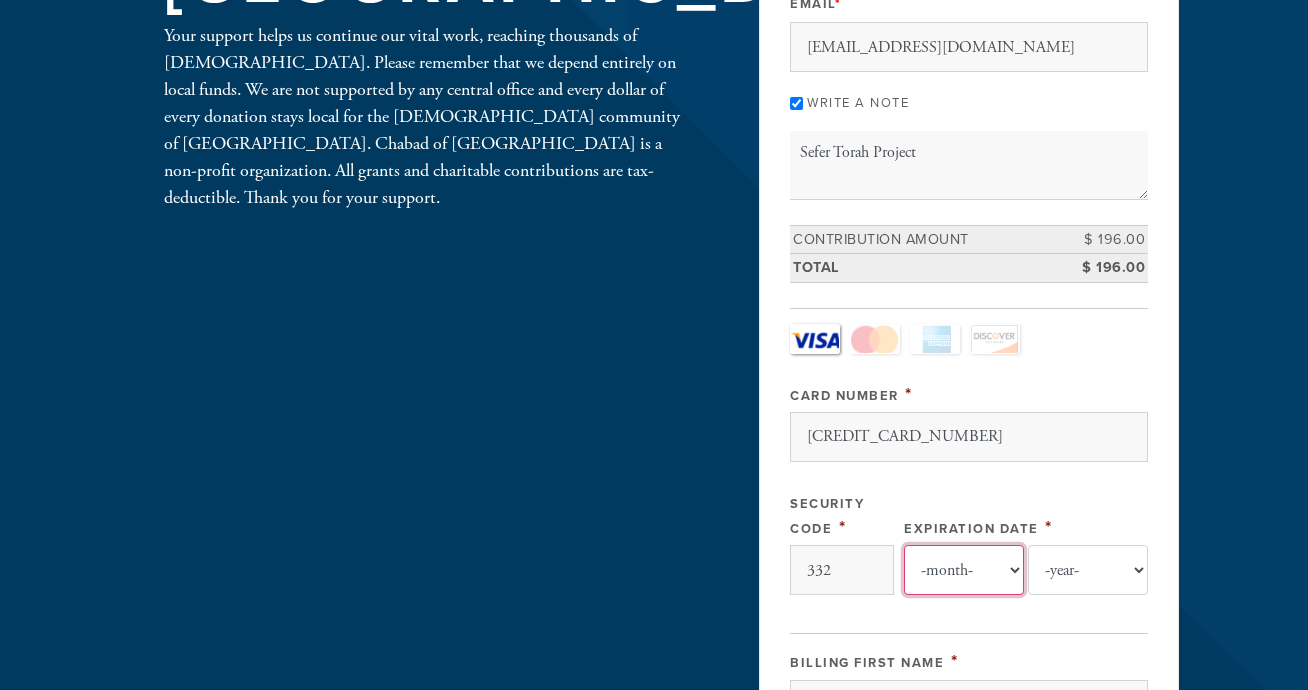 click on "-month-
Jan
Feb
Mar
Apr
May
Jun
[DATE]
Aug
Sep
Oct
Nov
Dec" at bounding box center (964, 570) 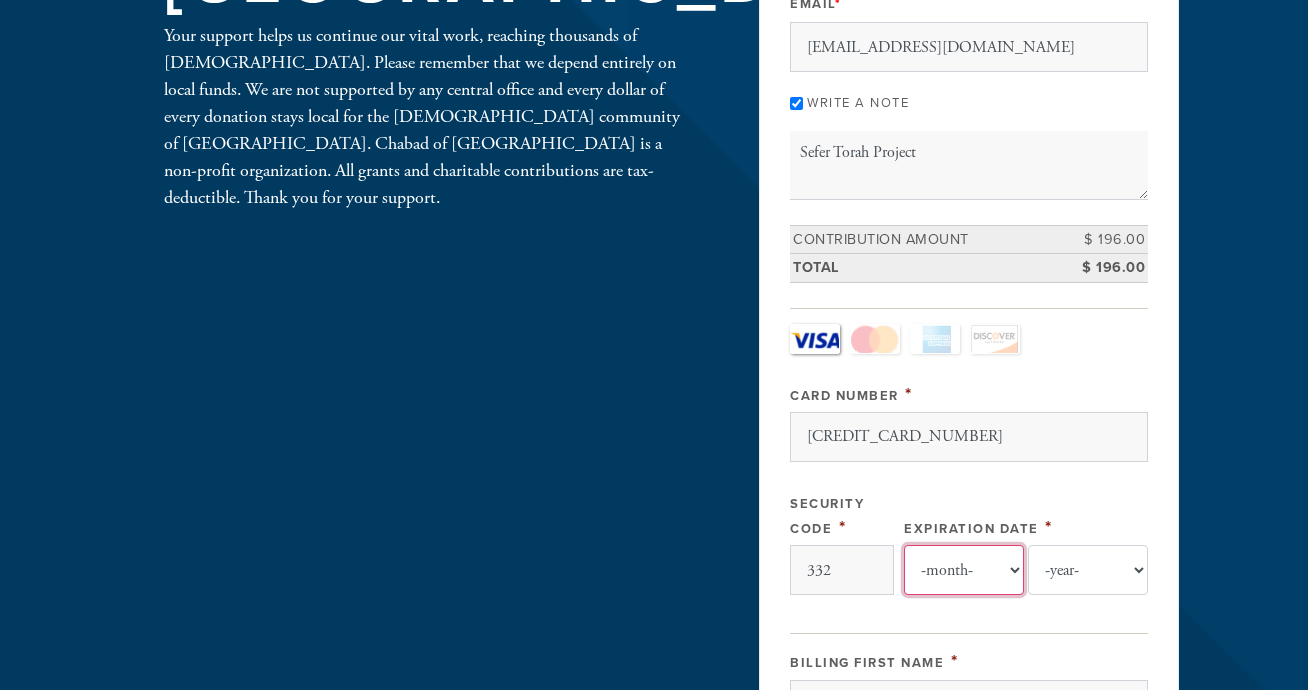 select on "4" 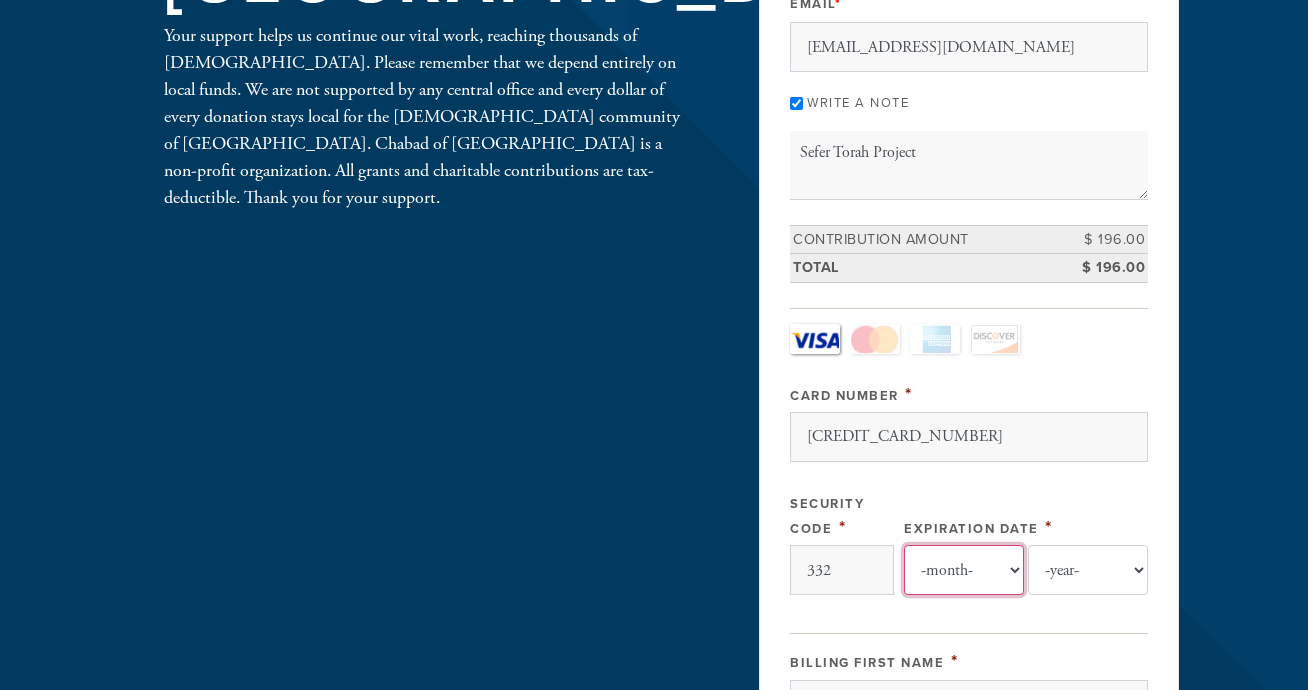 click on "-month-
Jan
Feb
Mar
Apr
May
Jun
[DATE]
Aug
Sep
Oct
Nov
Dec" at bounding box center (964, 570) 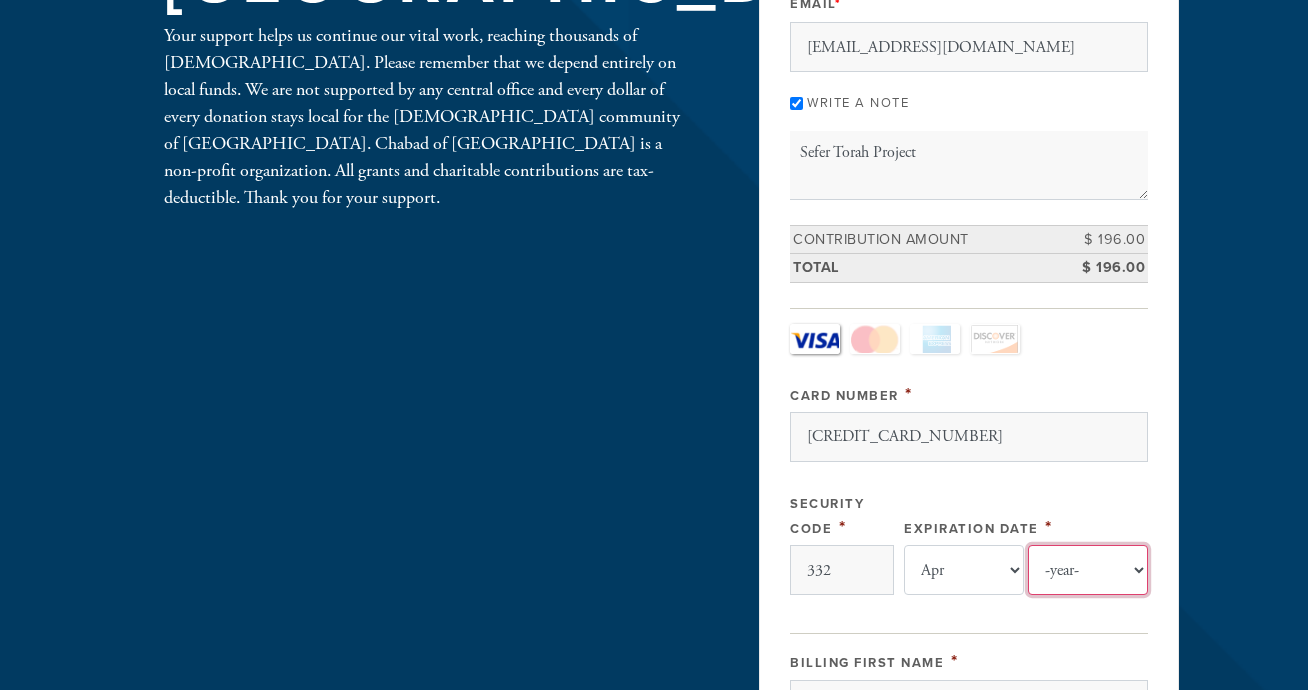 click on "-year-
2025
2026
2027
2028
2029
2030
2031
2032
2033
2034
2035" at bounding box center (1088, 570) 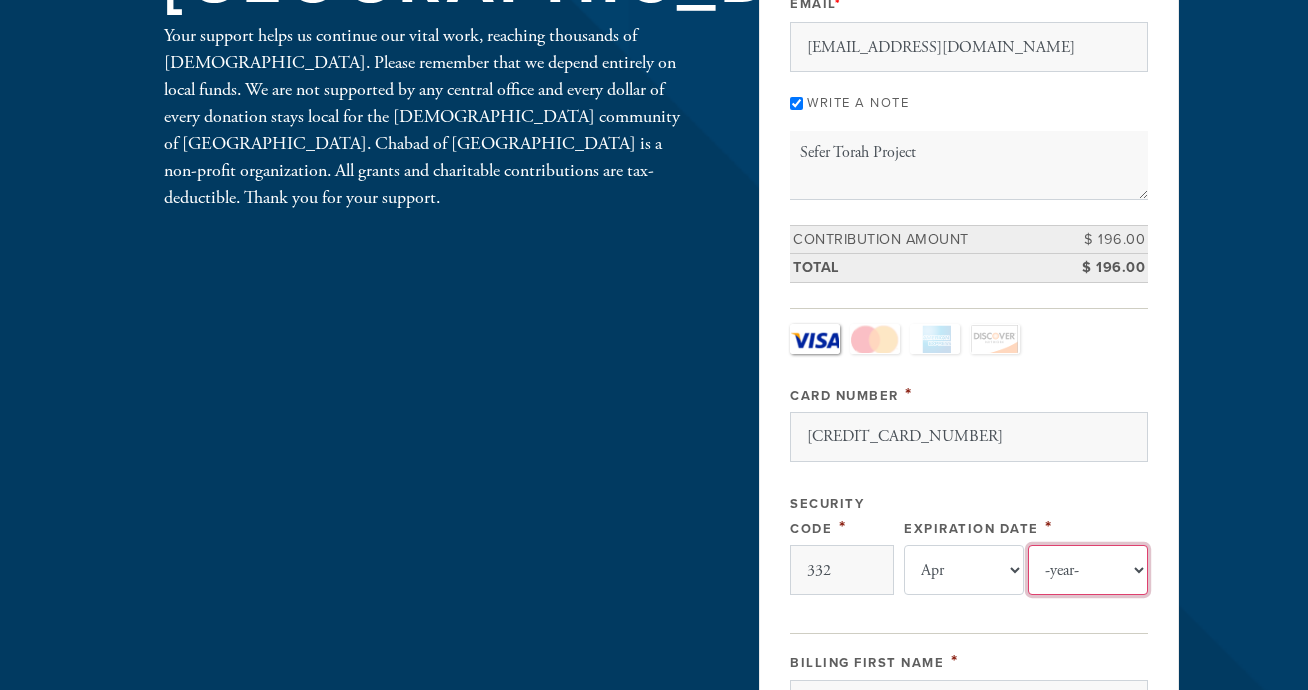select on "2030" 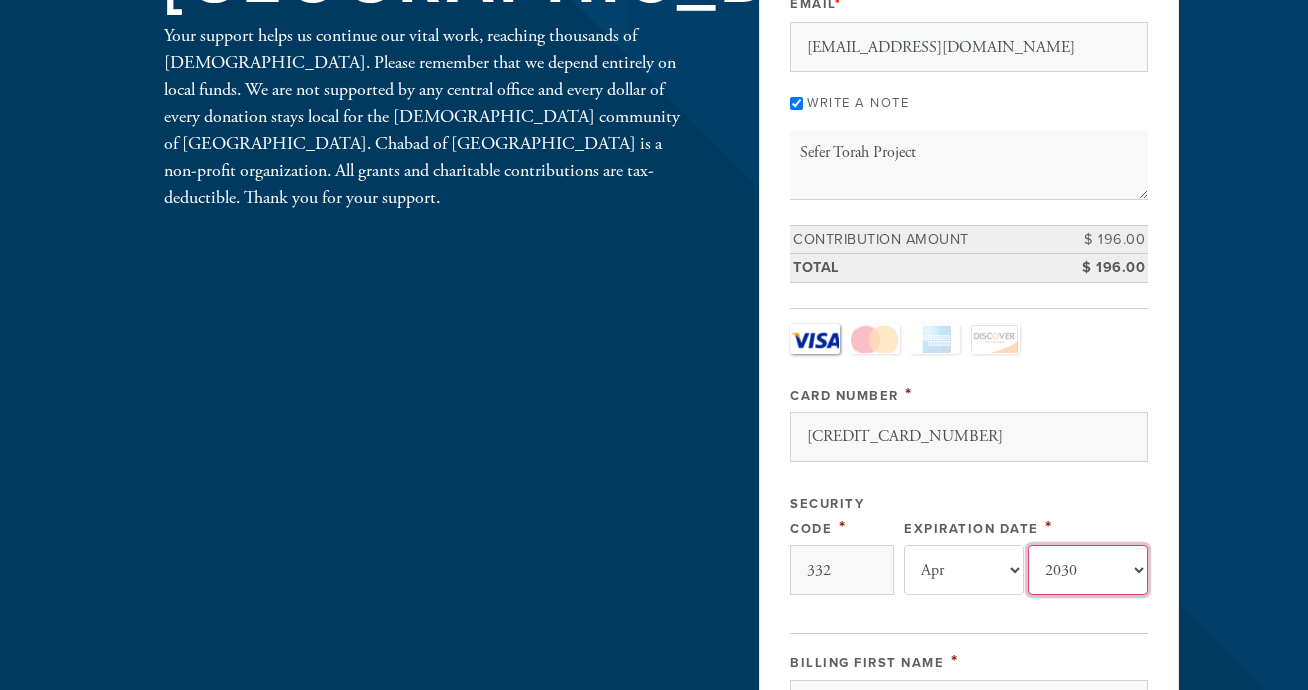click on "-year-
2025
2026
2027
2028
2029
2030
2031
2032
2033
2034
2035" at bounding box center (1088, 570) 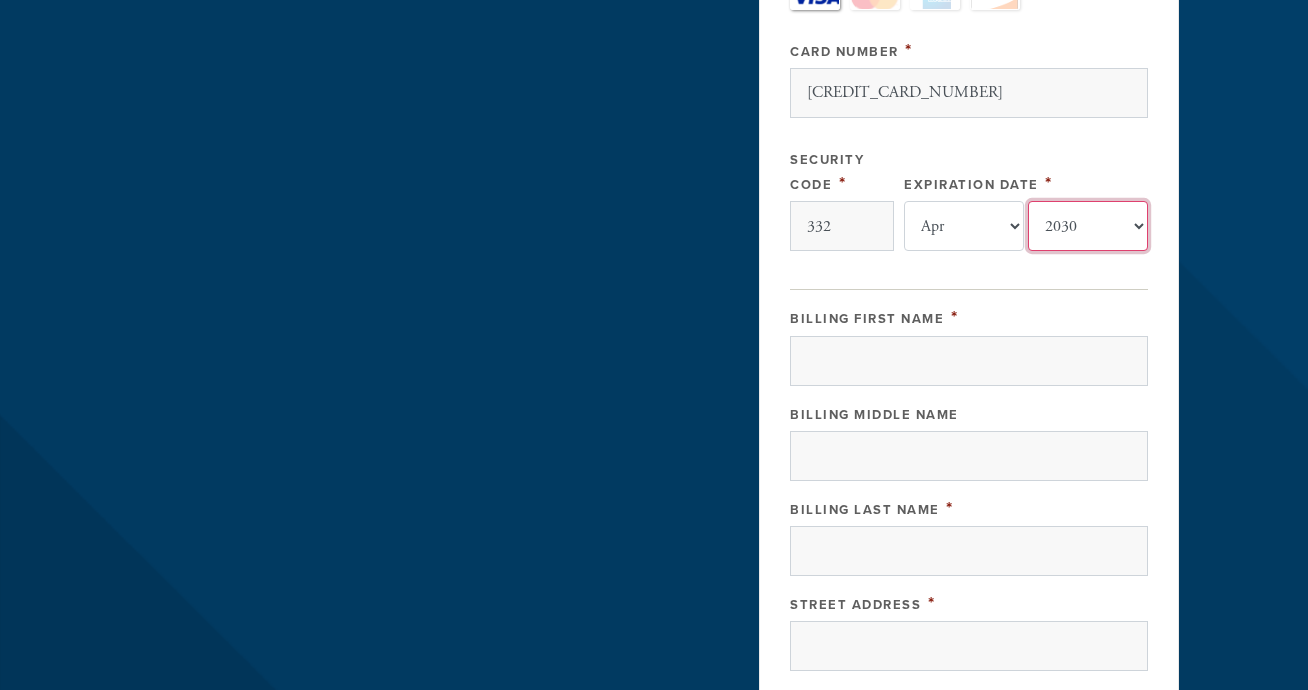 scroll, scrollTop: 712, scrollLeft: 0, axis: vertical 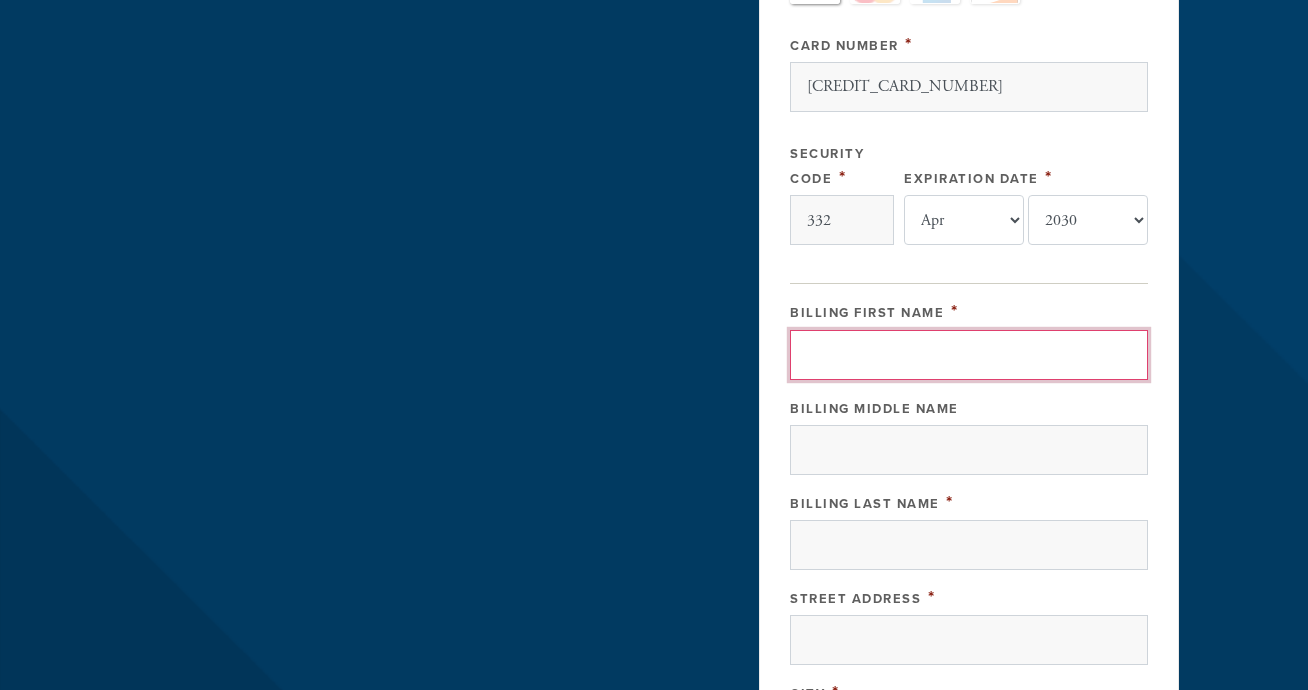 click on "Billing First Name" at bounding box center [969, 355] 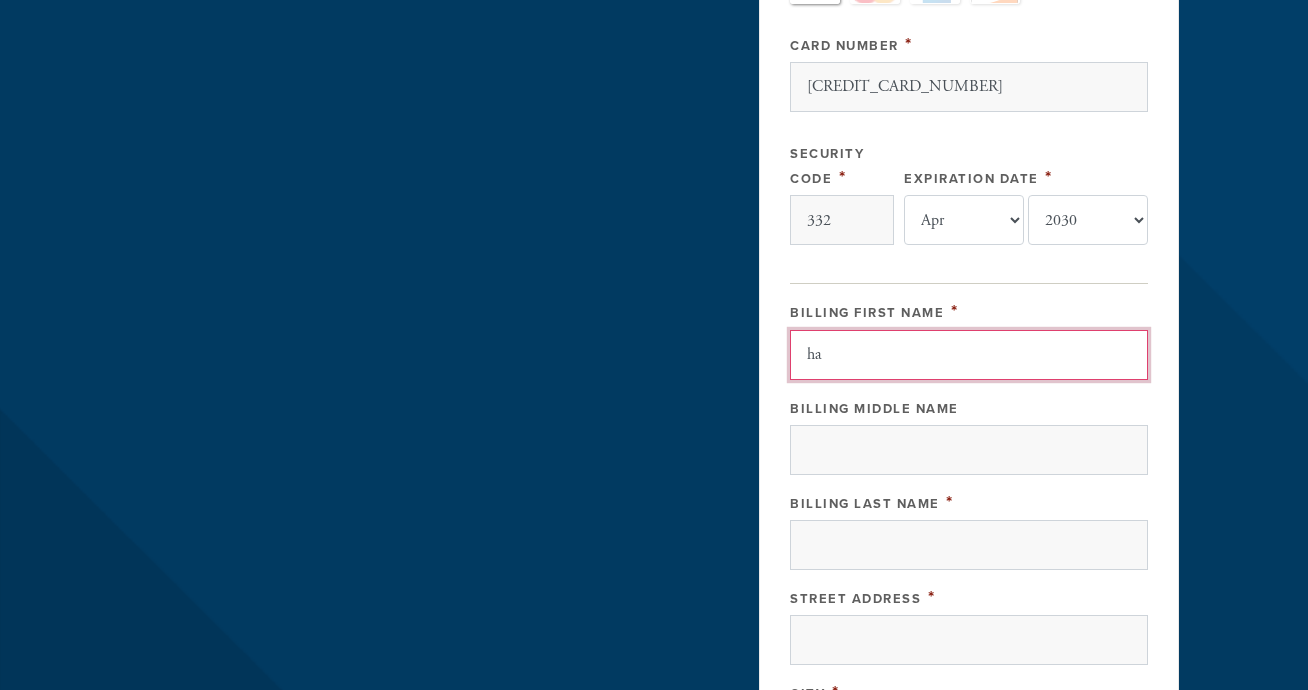 type on "[PERSON_NAME] and [PERSON_NAME]" 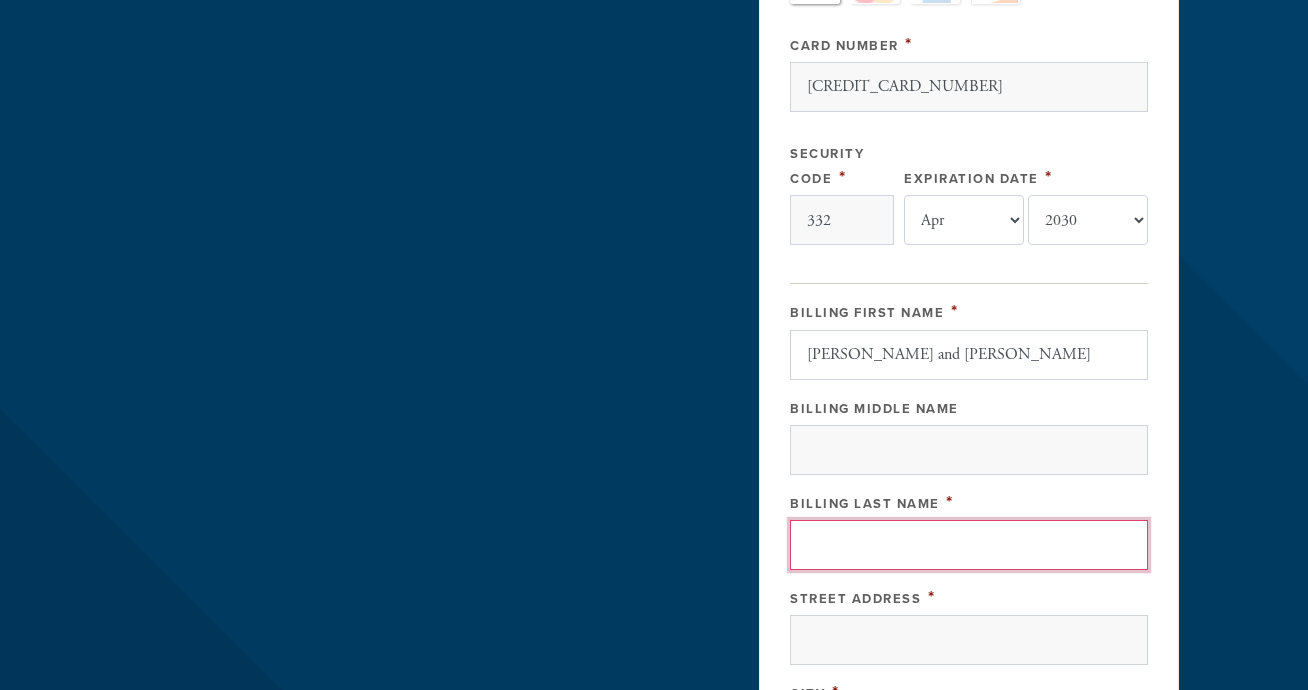 type on "[PERSON_NAME]" 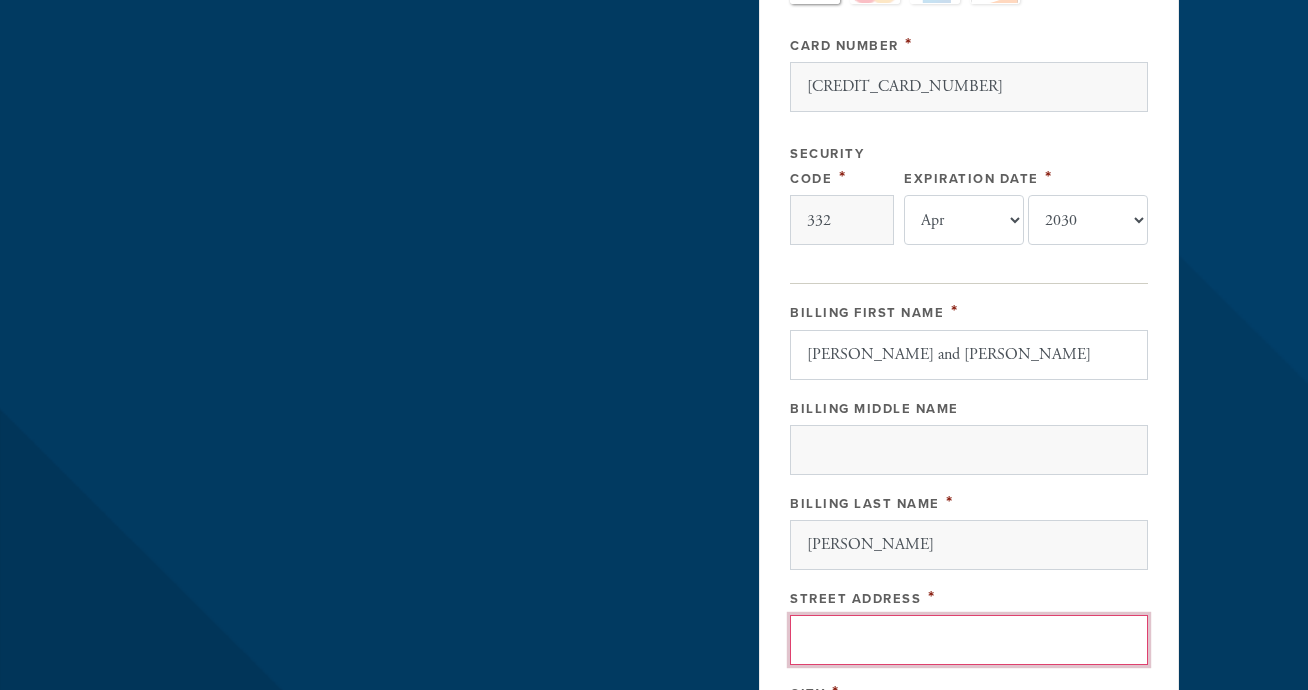 type on "[STREET_ADDRESS]" 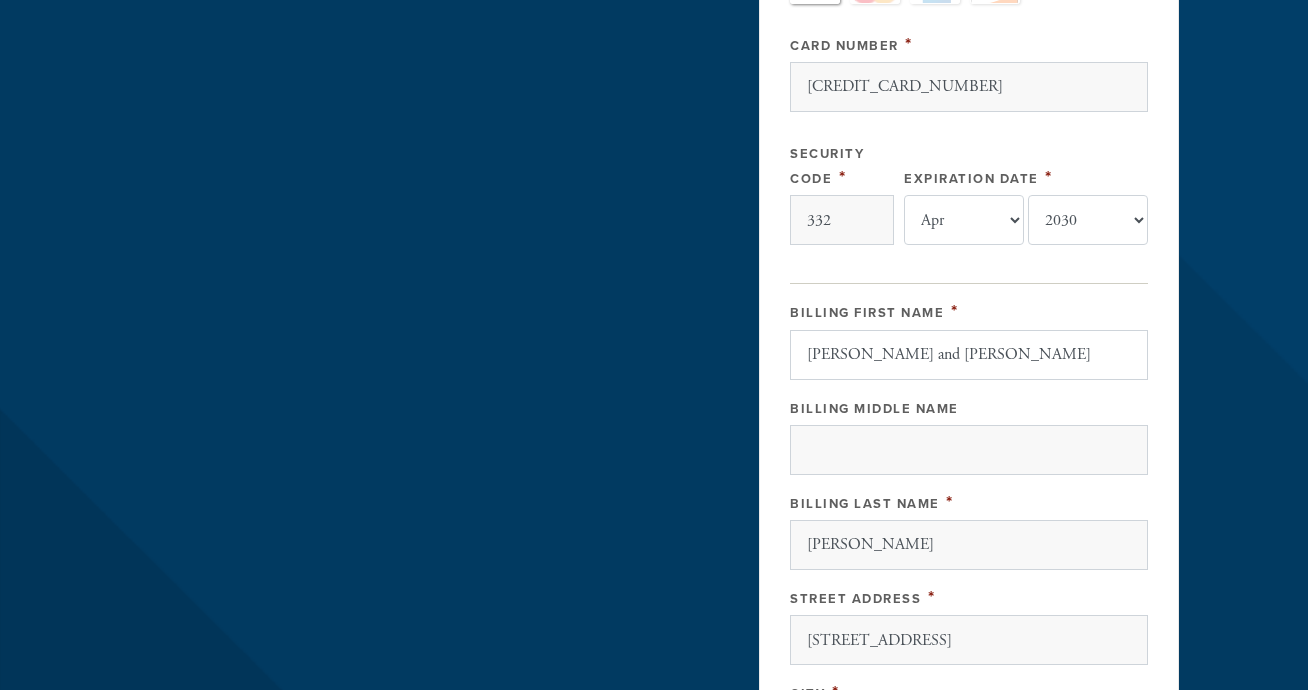 type on "[GEOGRAPHIC_DATA]" 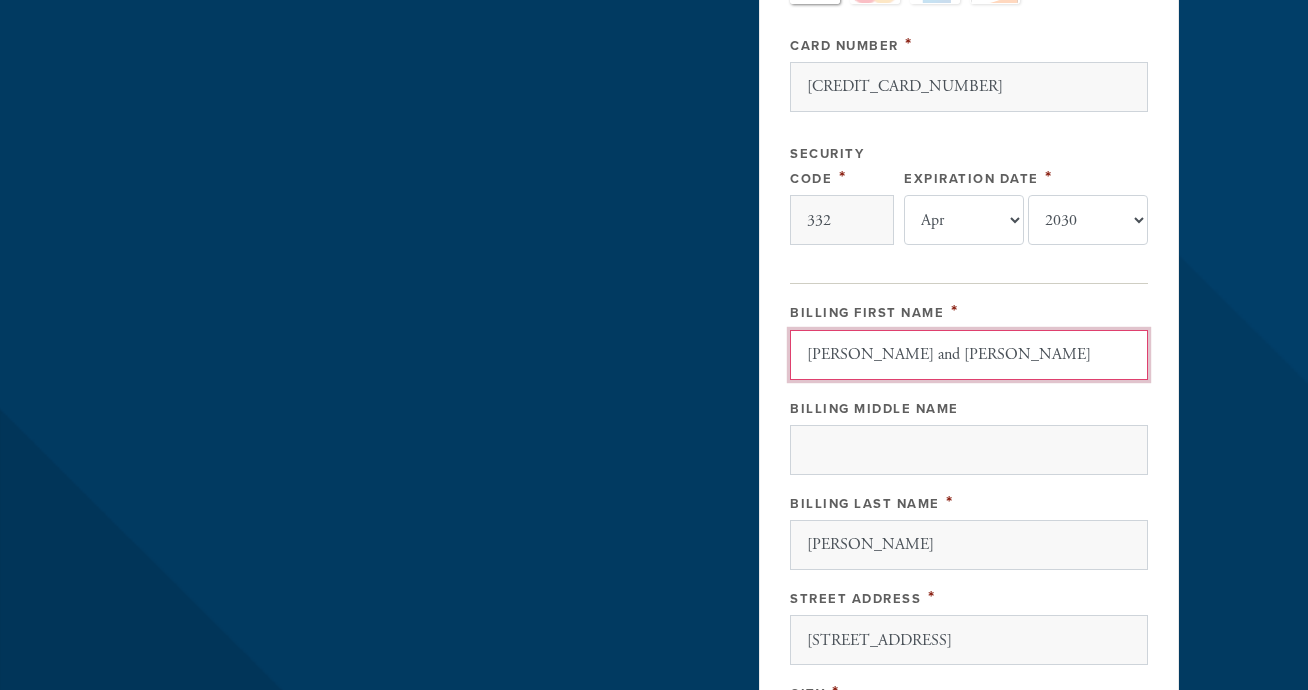 type 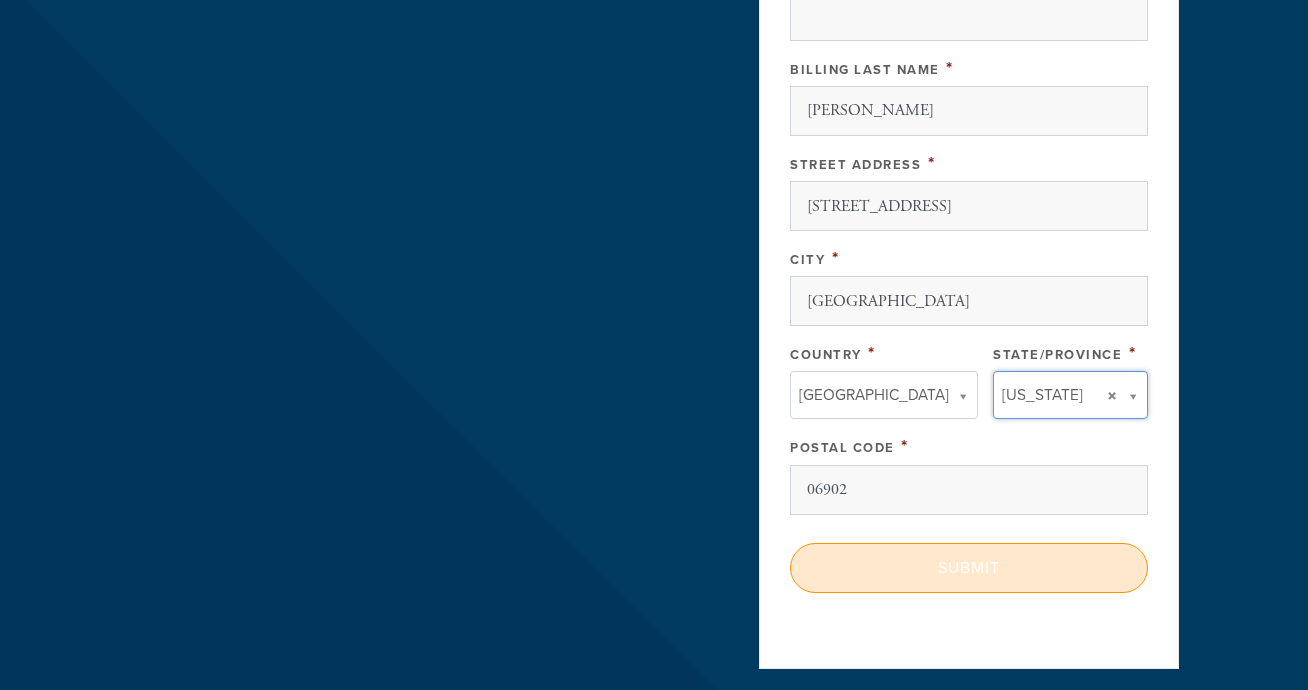 click on "Submit" at bounding box center (969, 568) 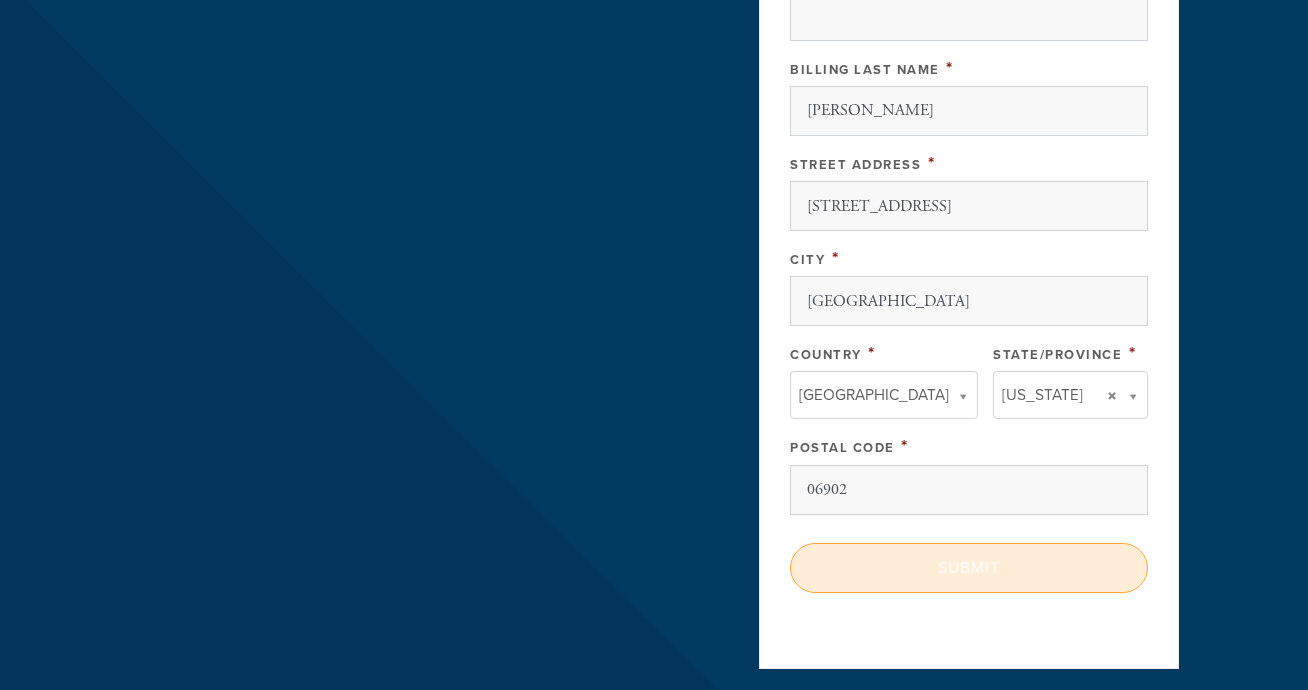 click on "< Previous Page Submit" at bounding box center (969, 568) 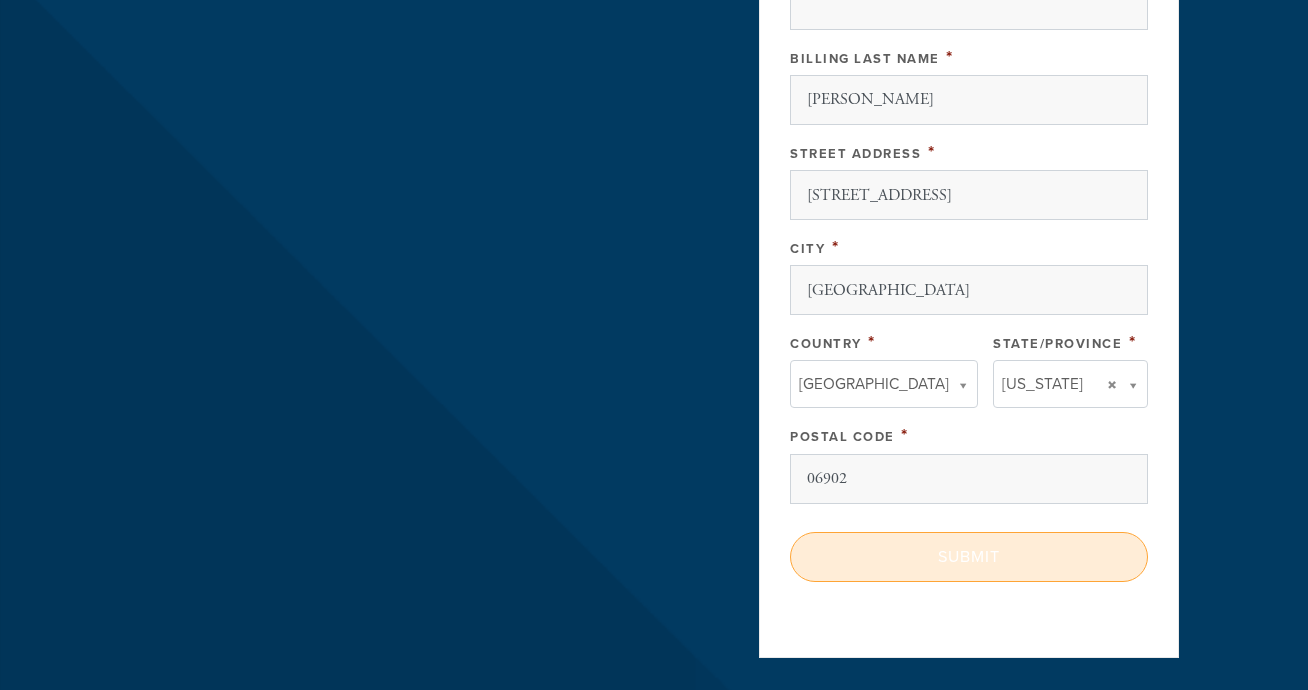 scroll, scrollTop: 1156, scrollLeft: 0, axis: vertical 